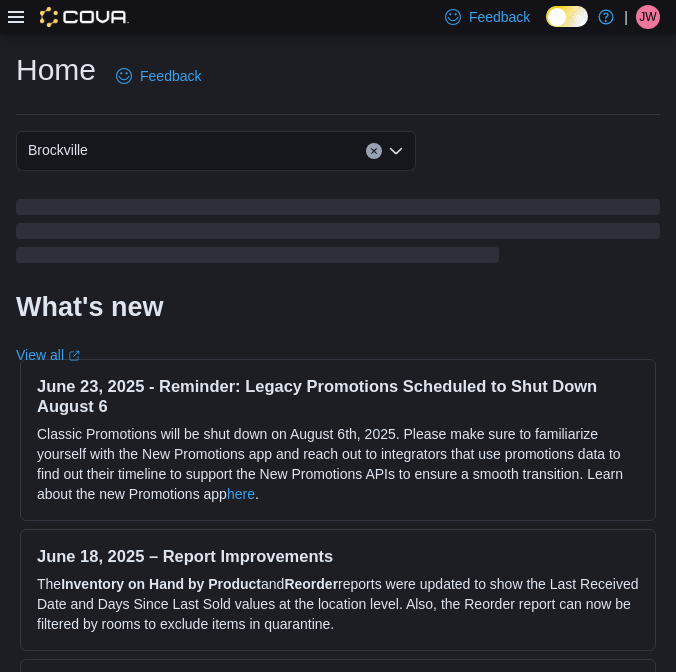 scroll, scrollTop: 0, scrollLeft: 0, axis: both 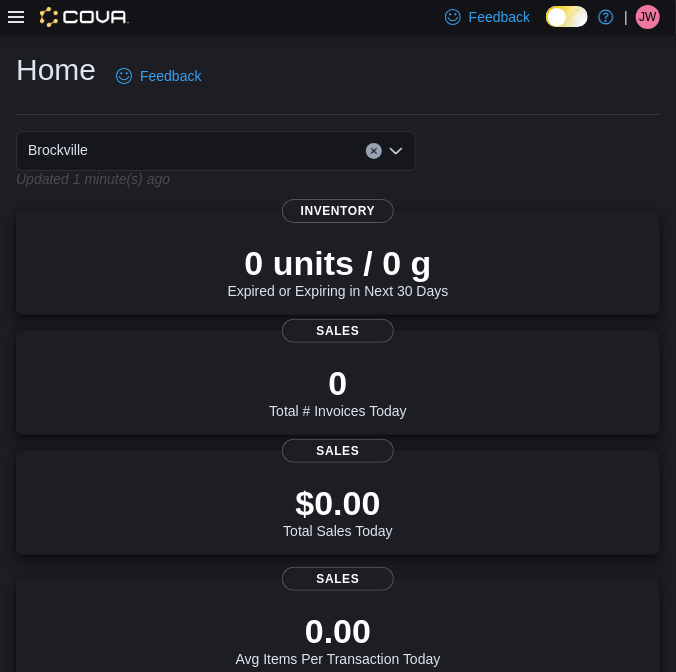 click 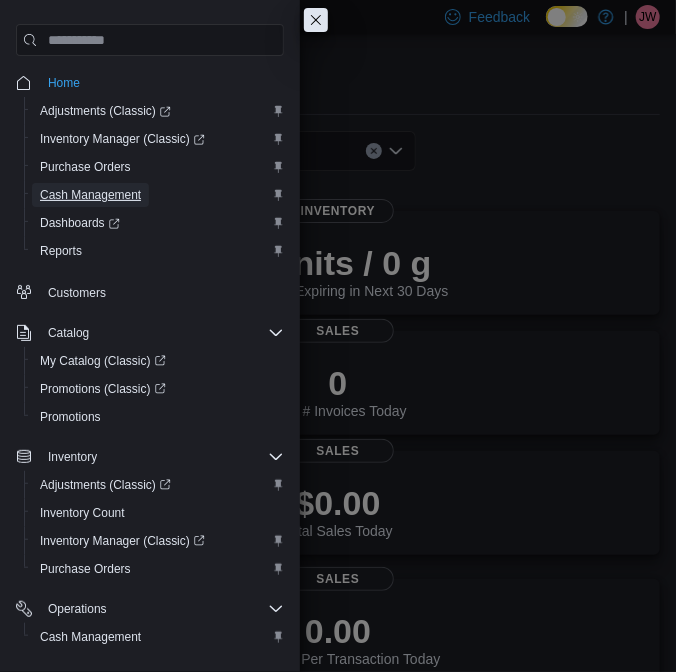click on "Cash Management" at bounding box center [90, 195] 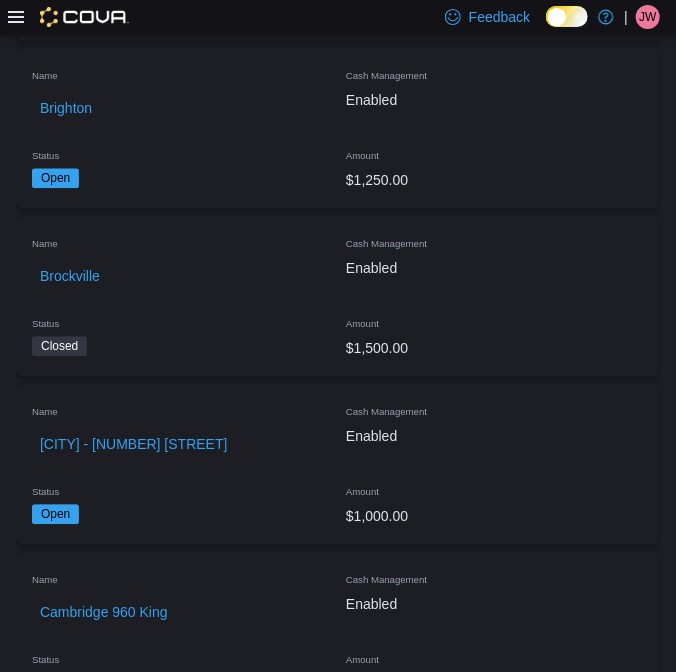 scroll, scrollTop: 1000, scrollLeft: 0, axis: vertical 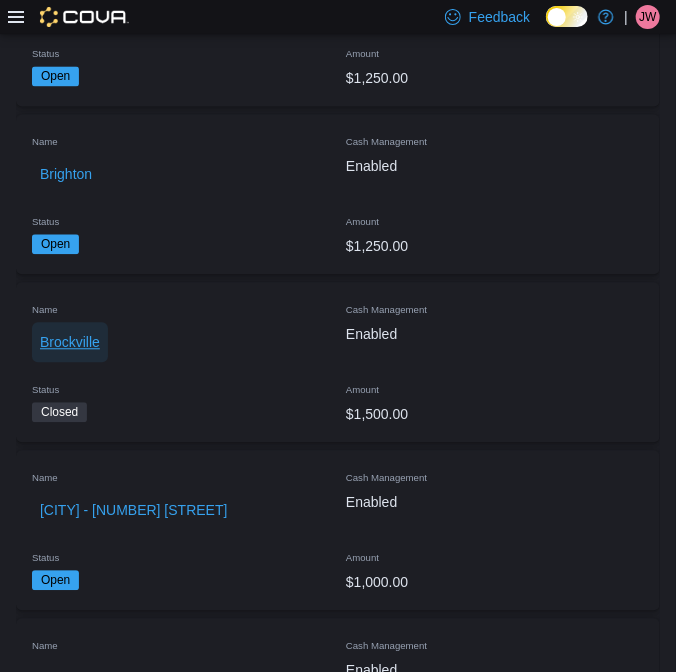 click on "Brockville" at bounding box center (70, 342) 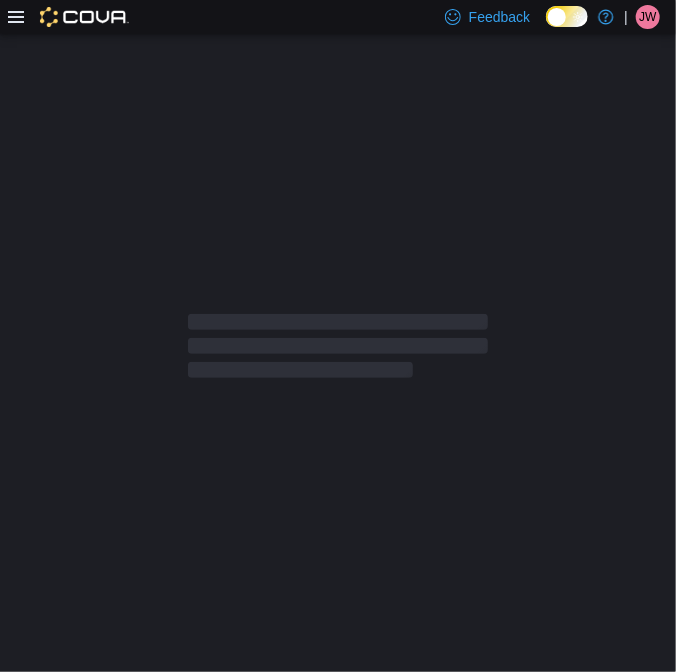 scroll, scrollTop: 0, scrollLeft: 0, axis: both 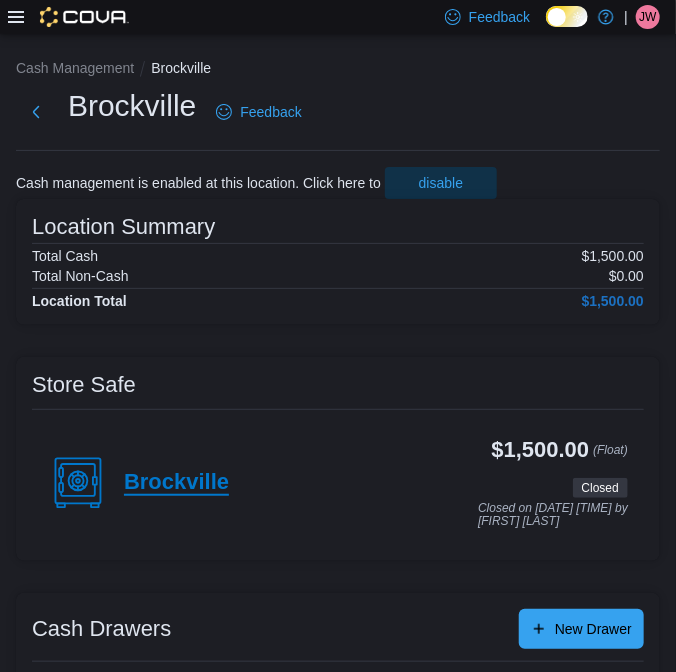 click on "Brockville" at bounding box center (176, 483) 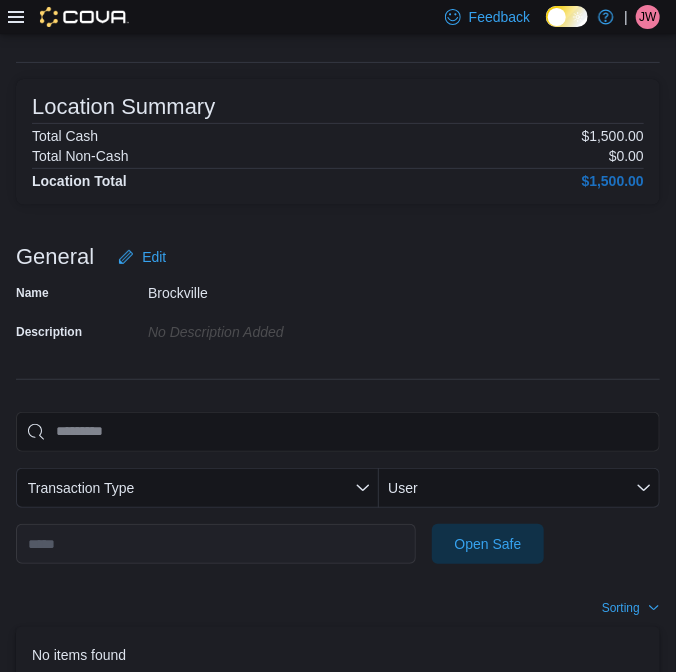 scroll, scrollTop: 181, scrollLeft: 0, axis: vertical 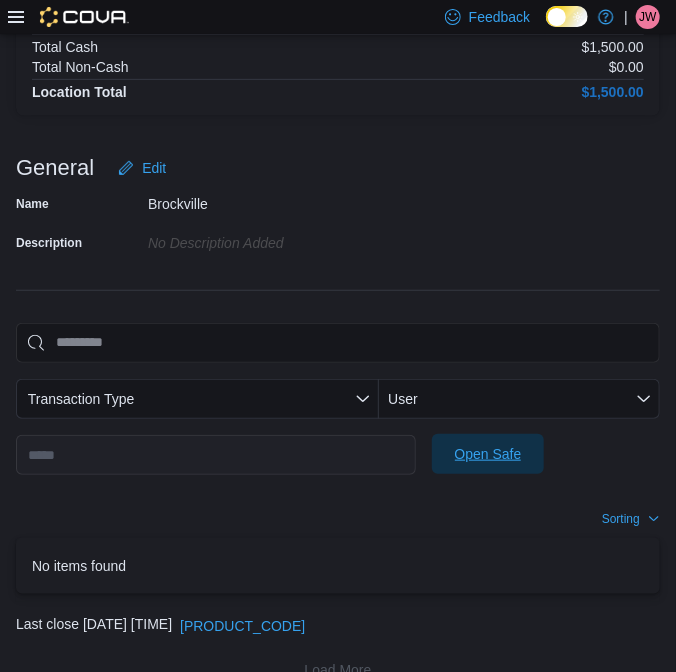 click on "Open Safe" at bounding box center (488, 454) 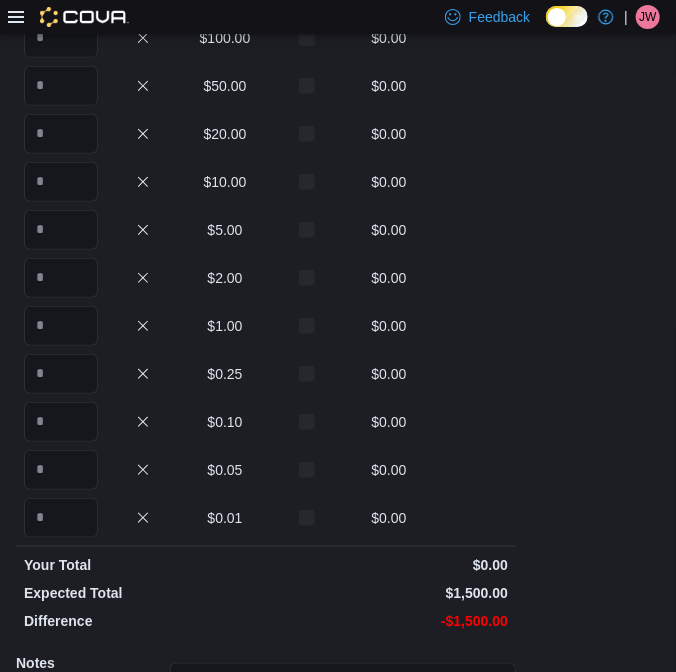 scroll, scrollTop: 60, scrollLeft: 0, axis: vertical 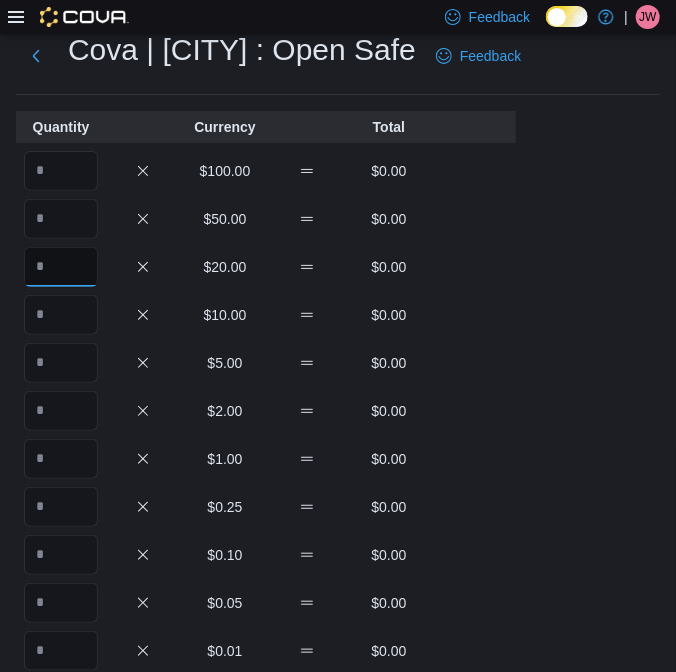 click at bounding box center [61, 267] 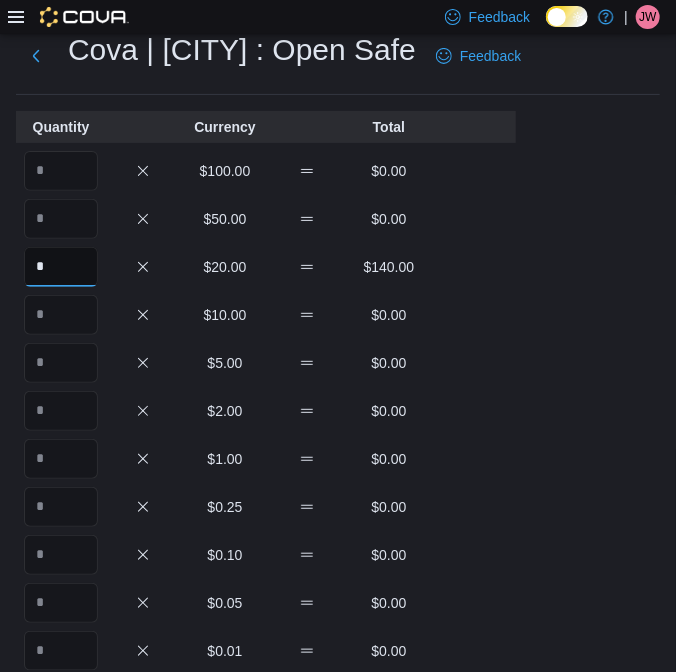 type on "*" 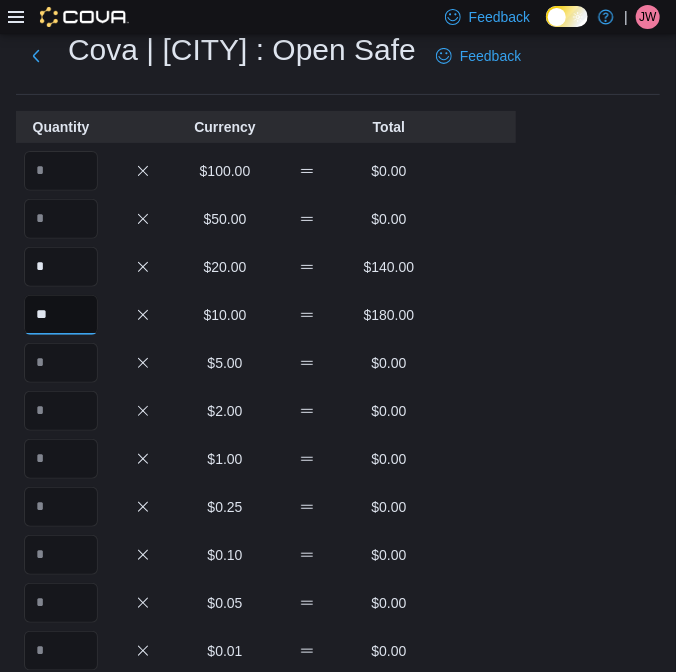 type on "**" 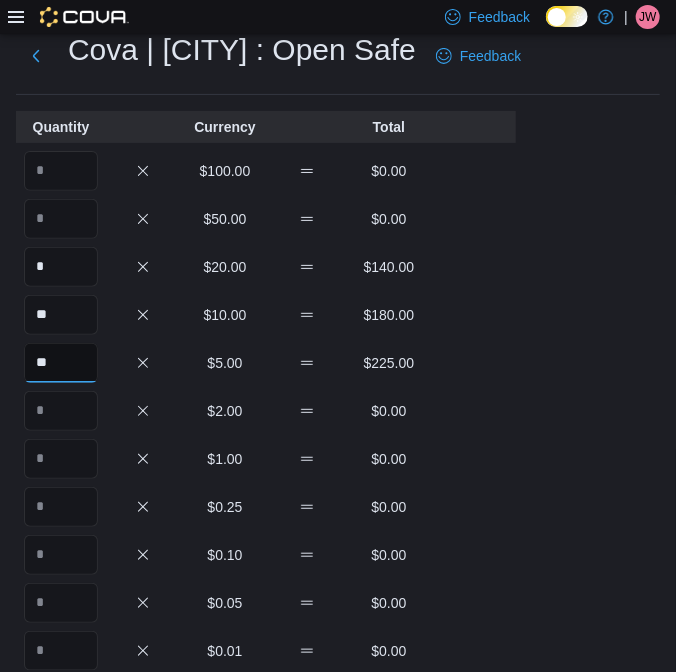 type on "**" 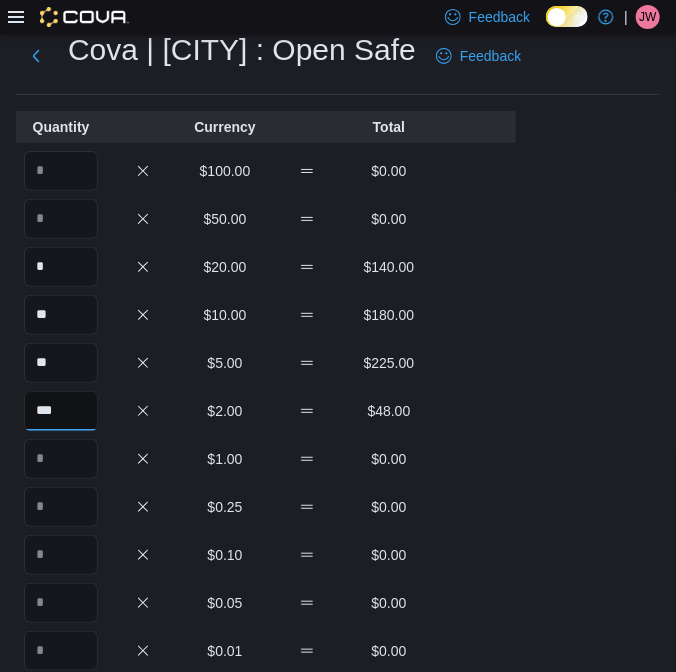 type on "***" 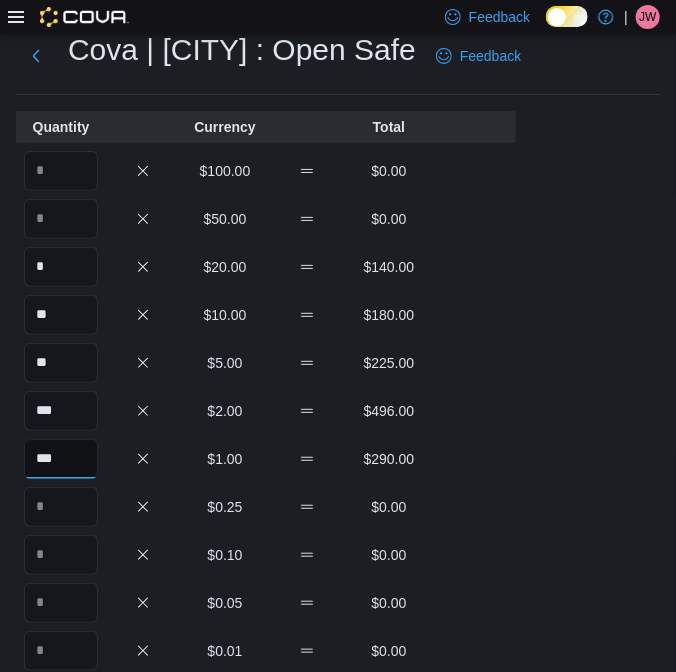 type on "***" 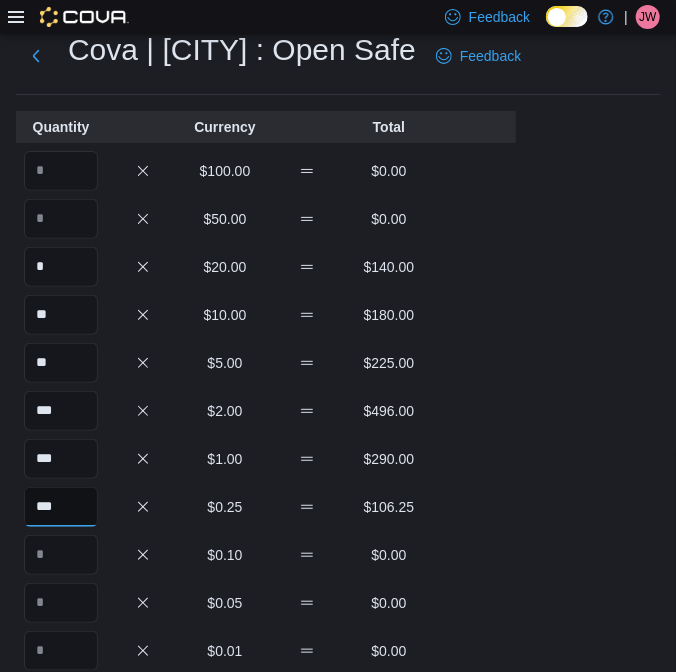 type on "***" 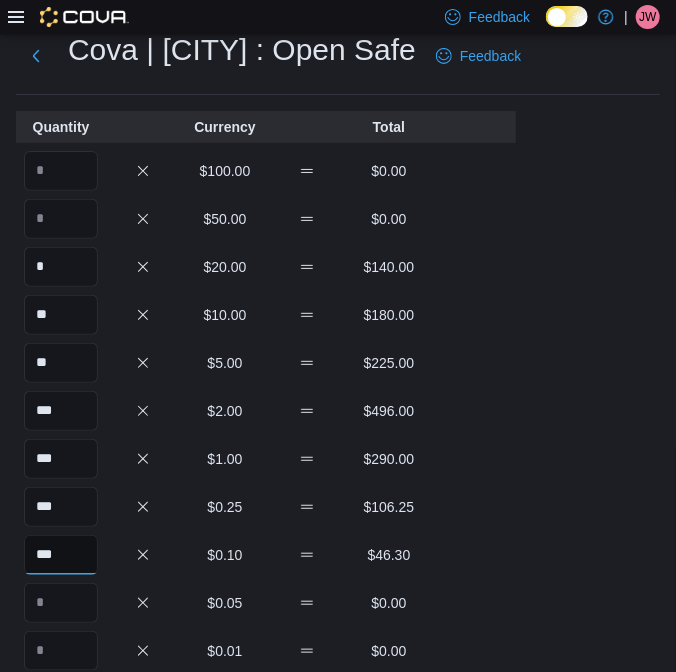 type on "***" 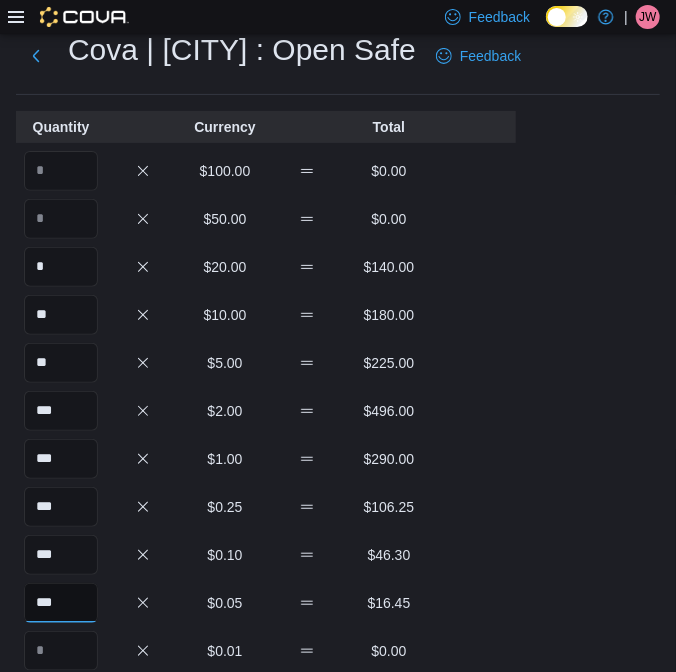type on "***" 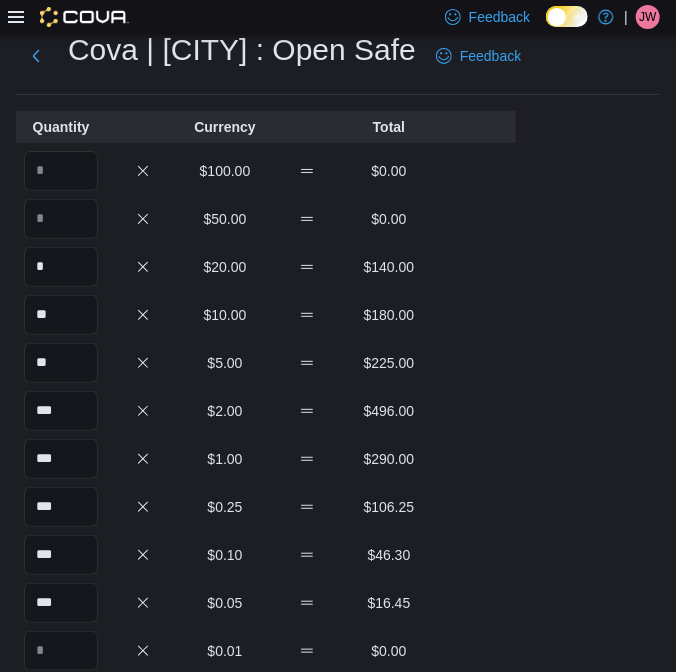 scroll, scrollTop: 409, scrollLeft: 0, axis: vertical 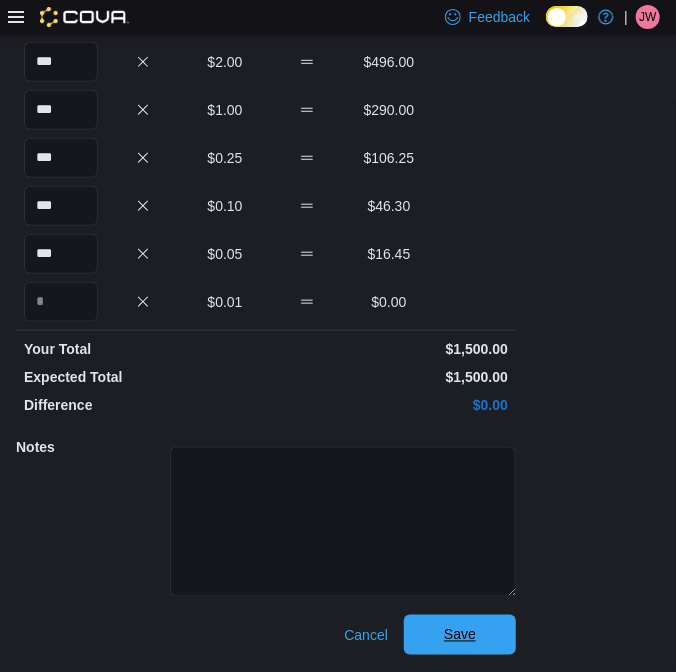 click on "Save" at bounding box center [460, 635] 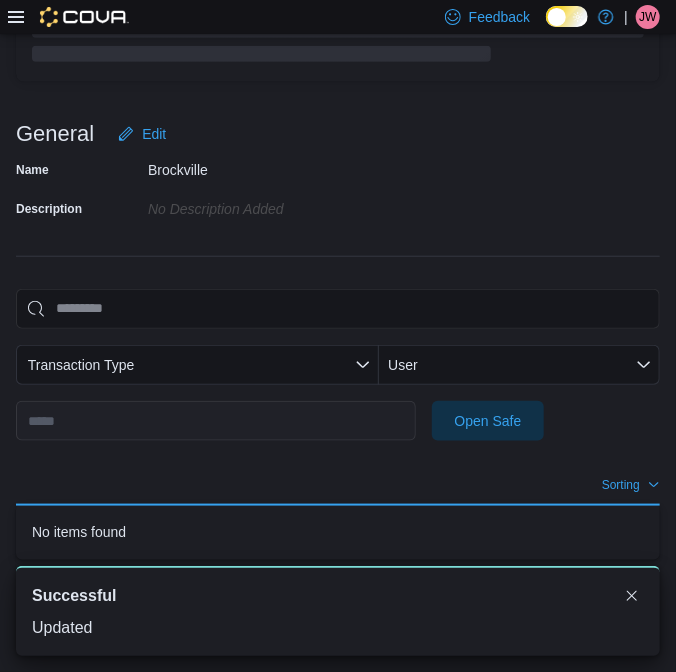 scroll, scrollTop: 214, scrollLeft: 0, axis: vertical 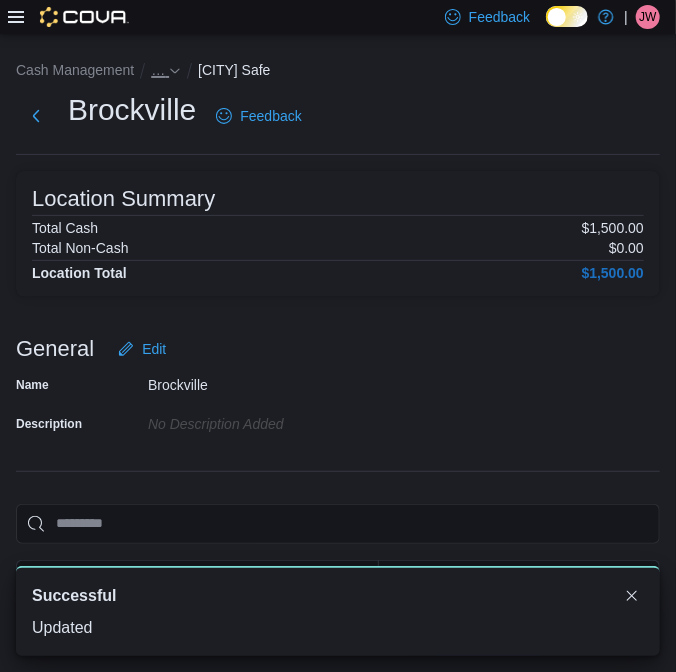 click on "…" at bounding box center [158, 70] 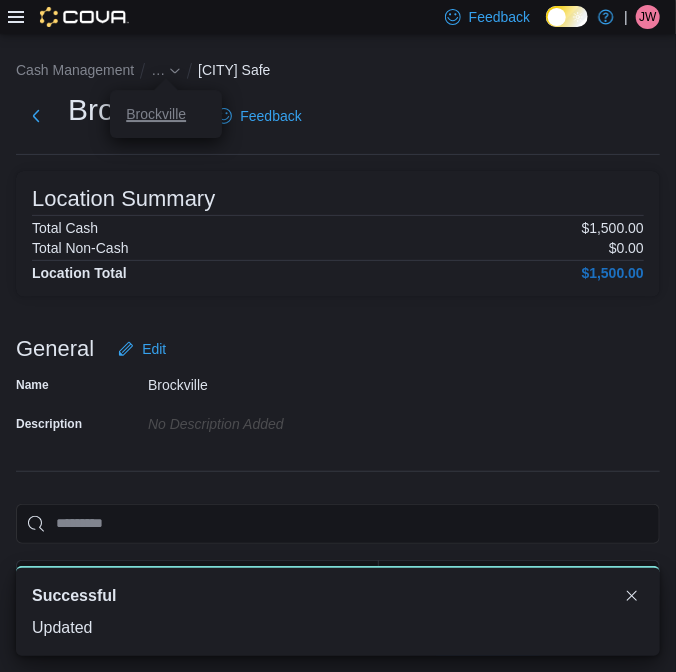 click on "Brockville" at bounding box center (156, 114) 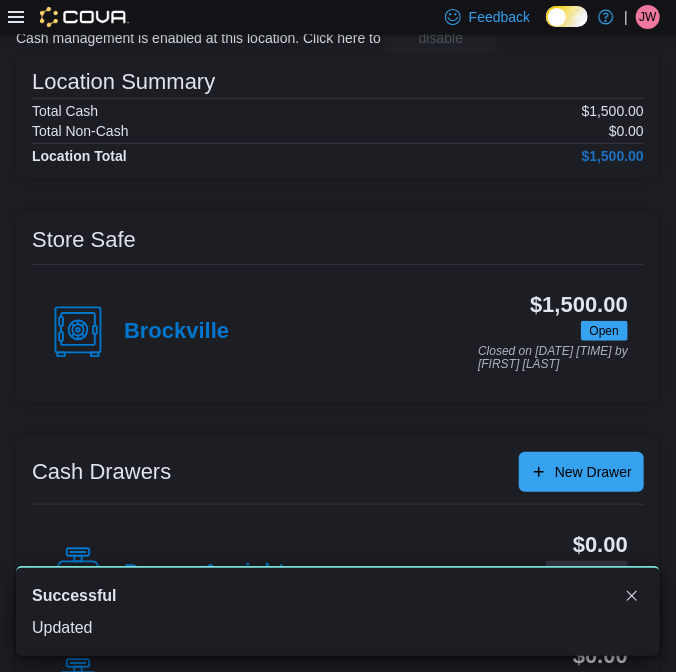 scroll, scrollTop: 242, scrollLeft: 0, axis: vertical 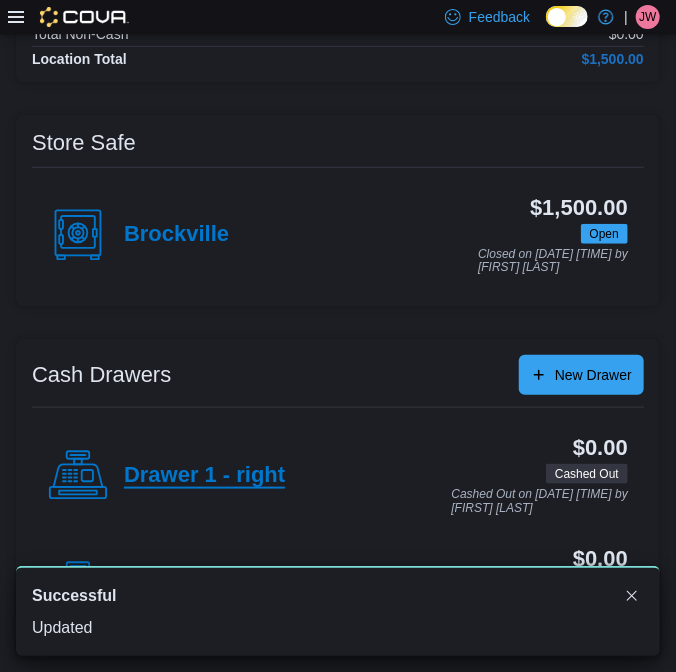 click on "Drawer 1 - right" at bounding box center (204, 476) 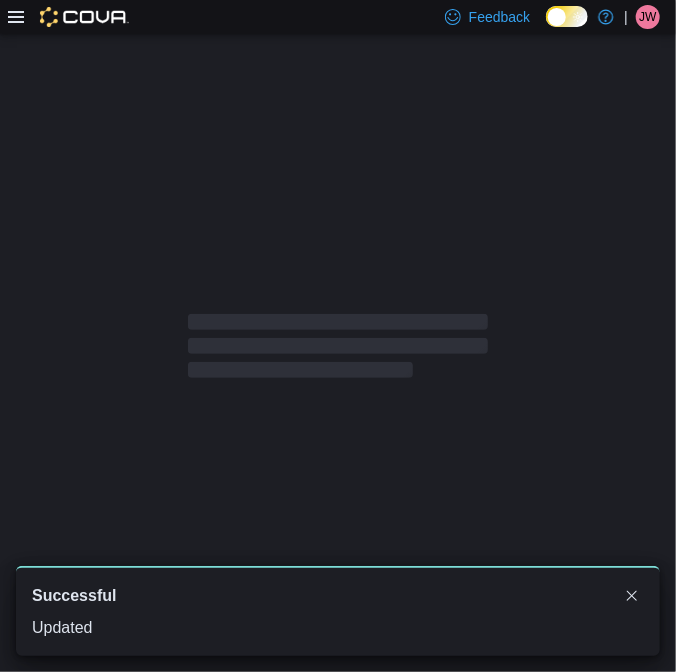 scroll, scrollTop: 0, scrollLeft: 0, axis: both 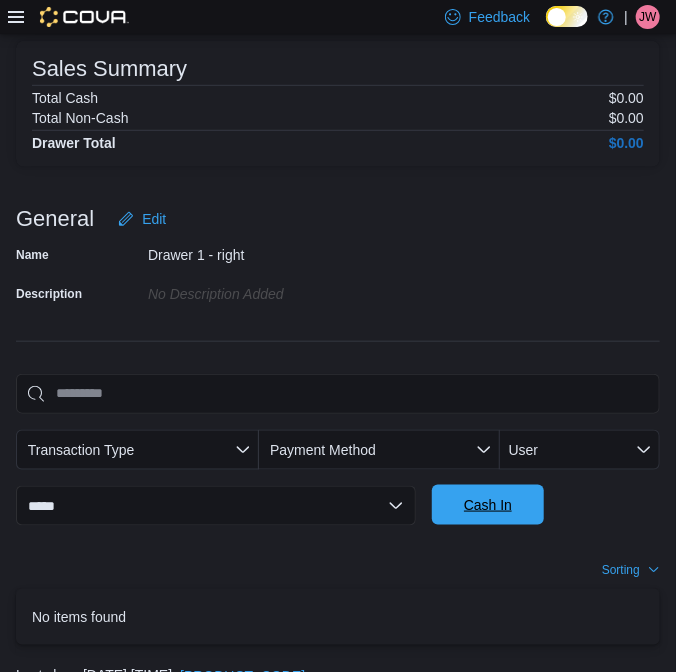 click on "Cash In" at bounding box center [488, 505] 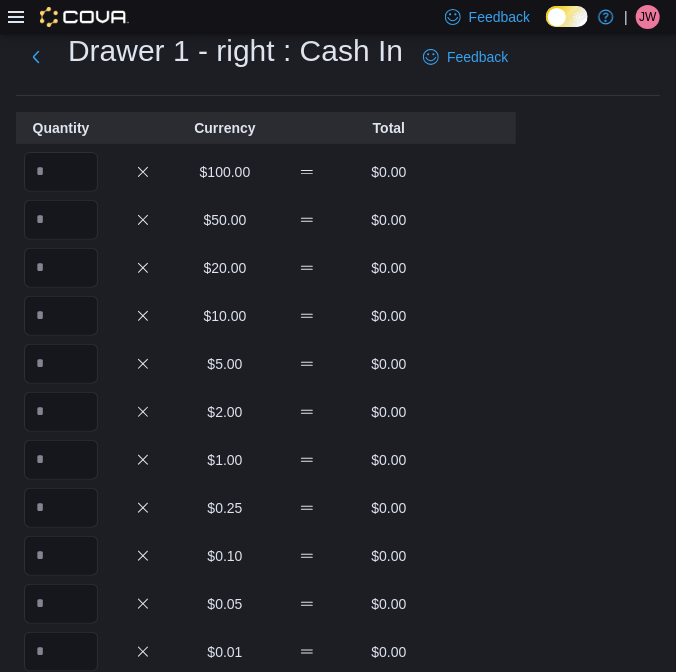 scroll, scrollTop: 0, scrollLeft: 0, axis: both 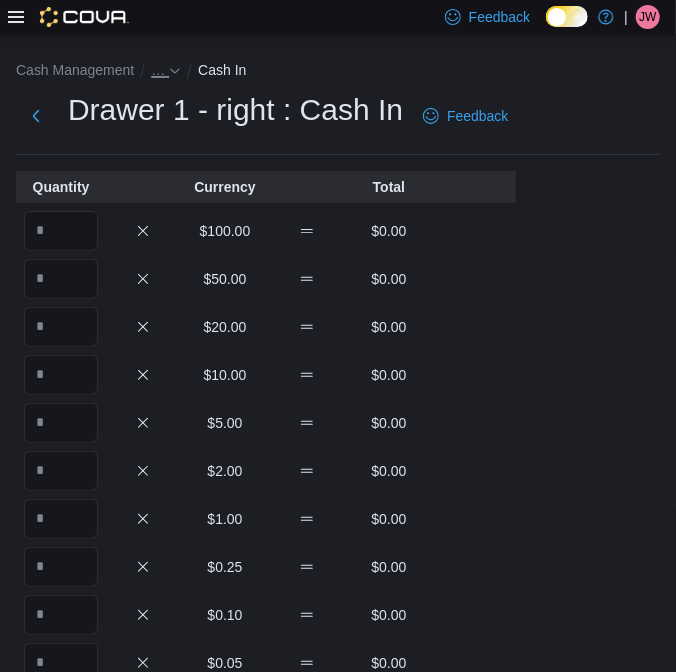 click on "…" at bounding box center [158, 70] 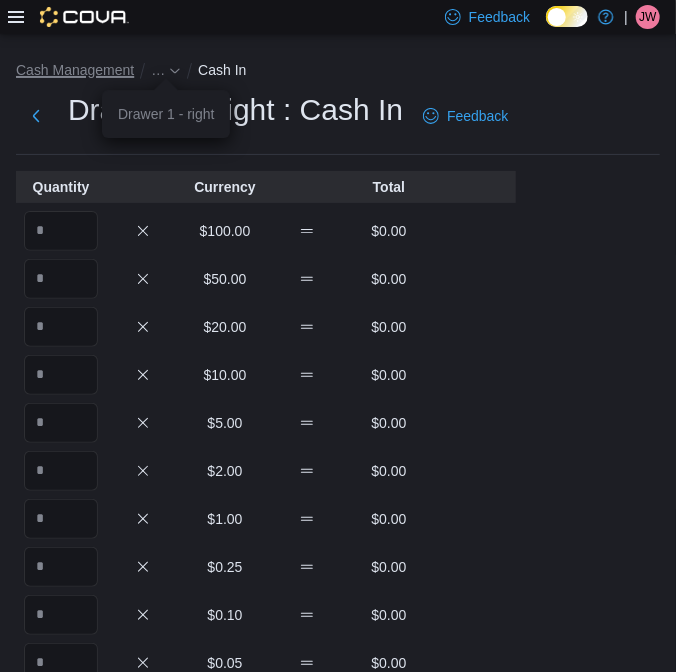 click on "Cash Management" at bounding box center [75, 70] 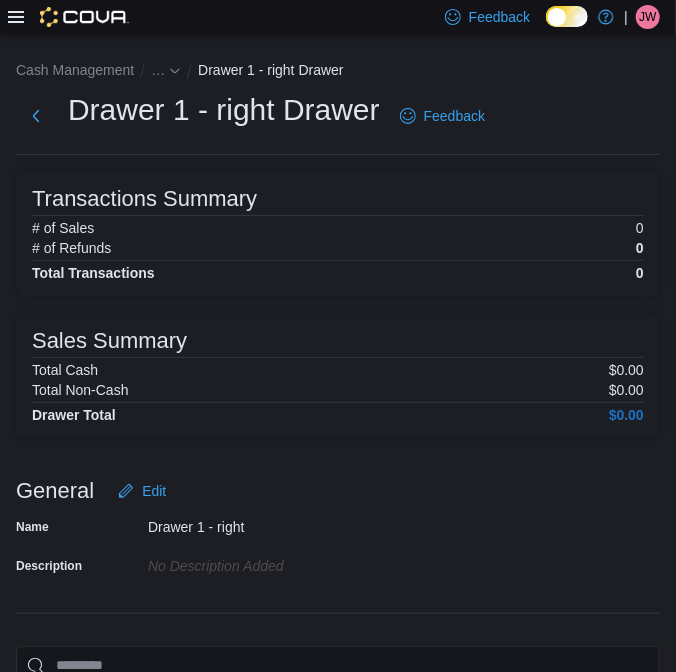 scroll, scrollTop: 272, scrollLeft: 0, axis: vertical 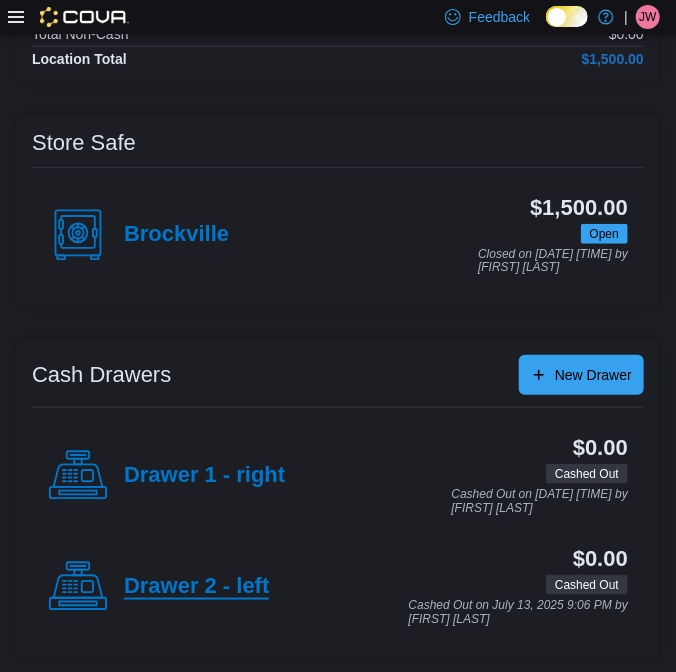 click on "Drawer 2 - left" at bounding box center [196, 587] 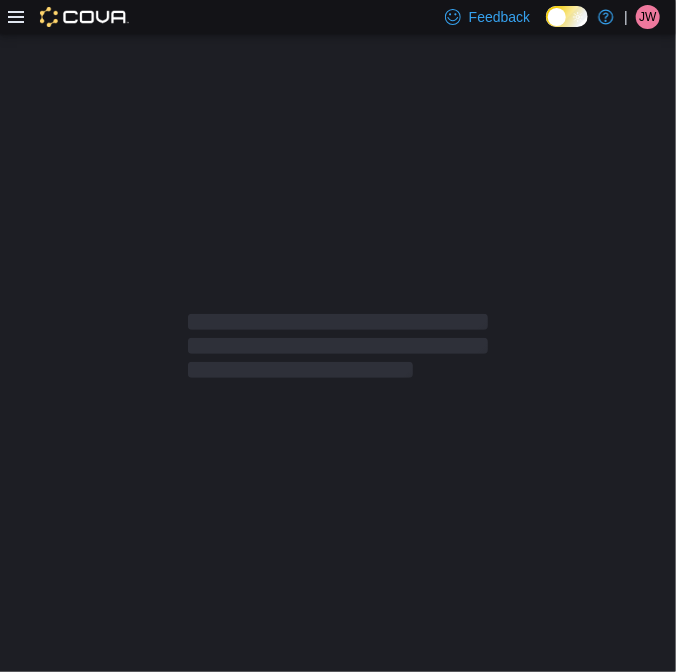 scroll, scrollTop: 0, scrollLeft: 0, axis: both 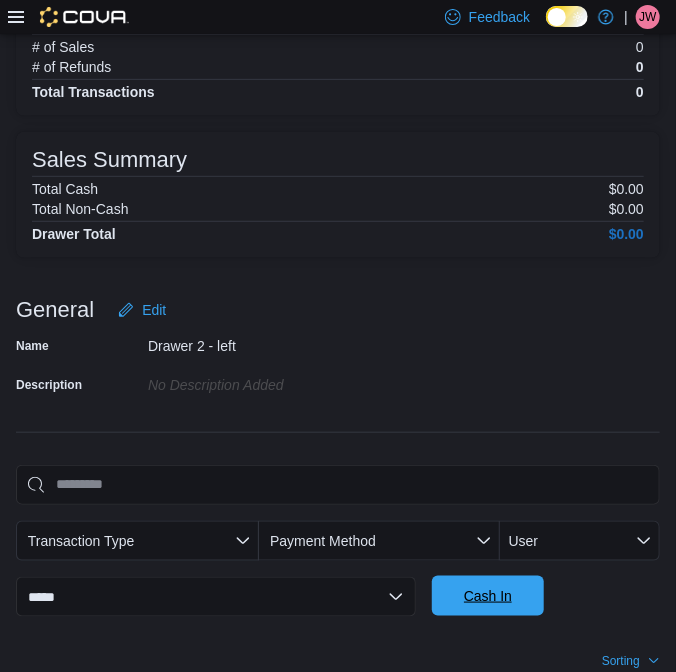 click on "Cash In" at bounding box center (488, 596) 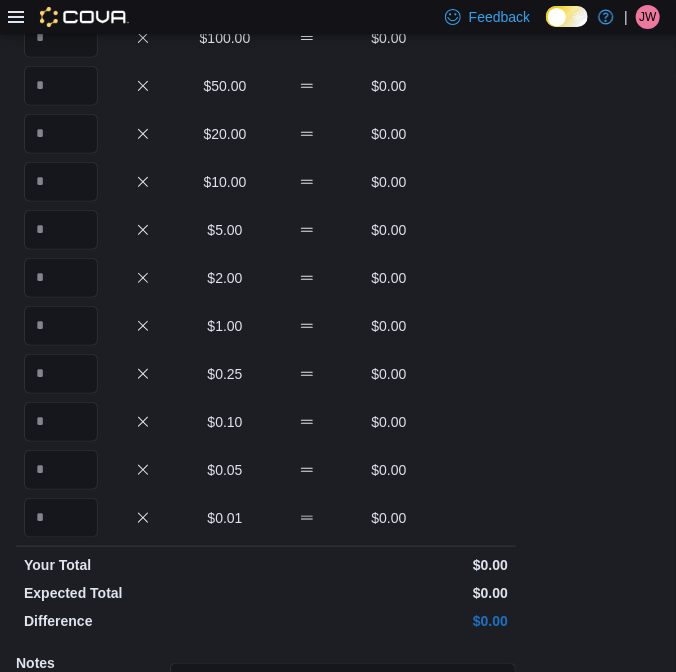 scroll, scrollTop: 60, scrollLeft: 0, axis: vertical 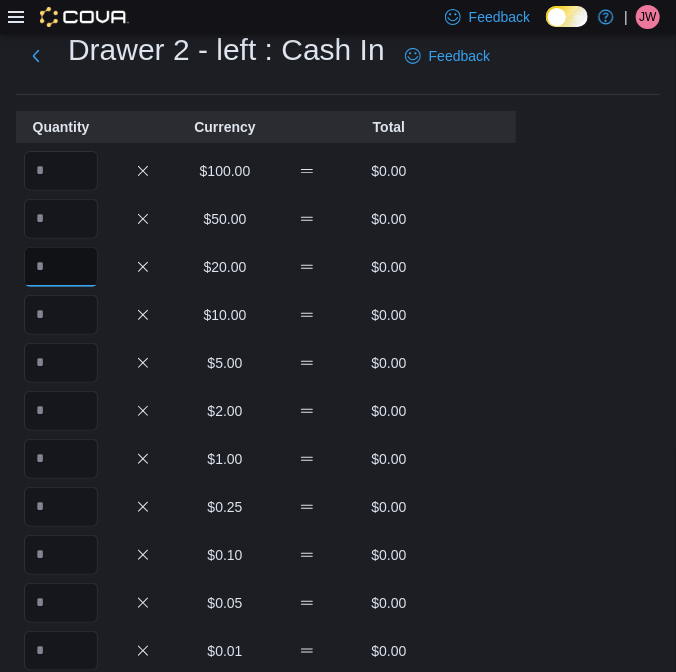 click at bounding box center (61, 267) 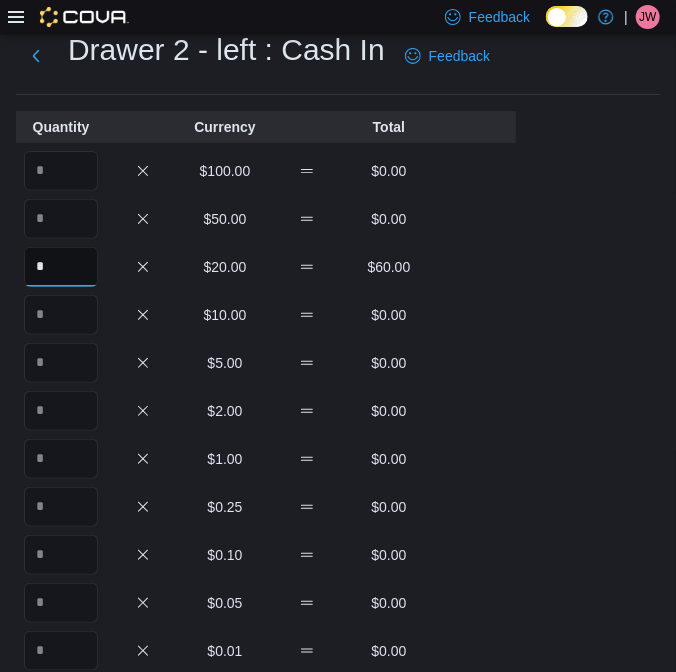 type on "*" 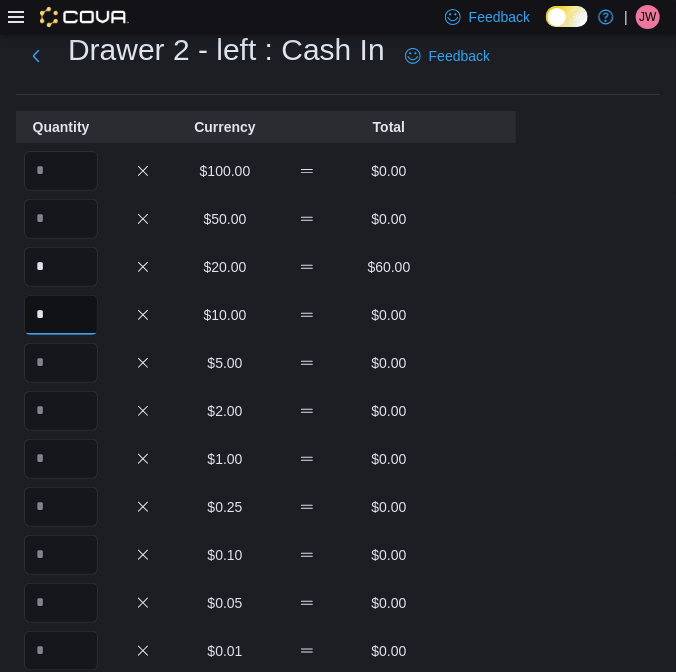 type on "*" 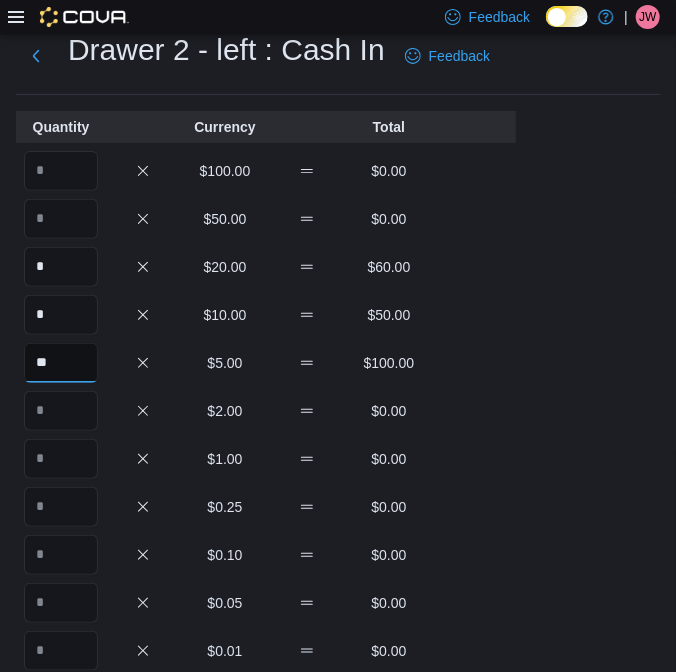 type on "**" 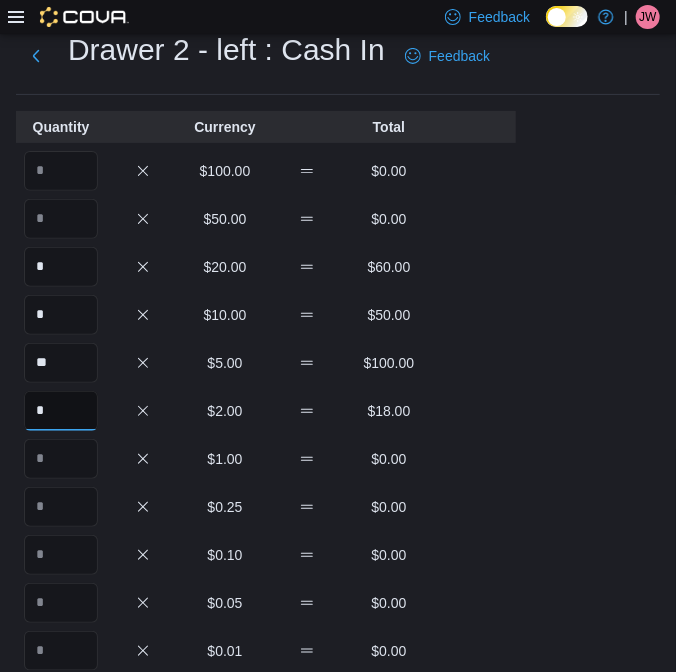 type on "*" 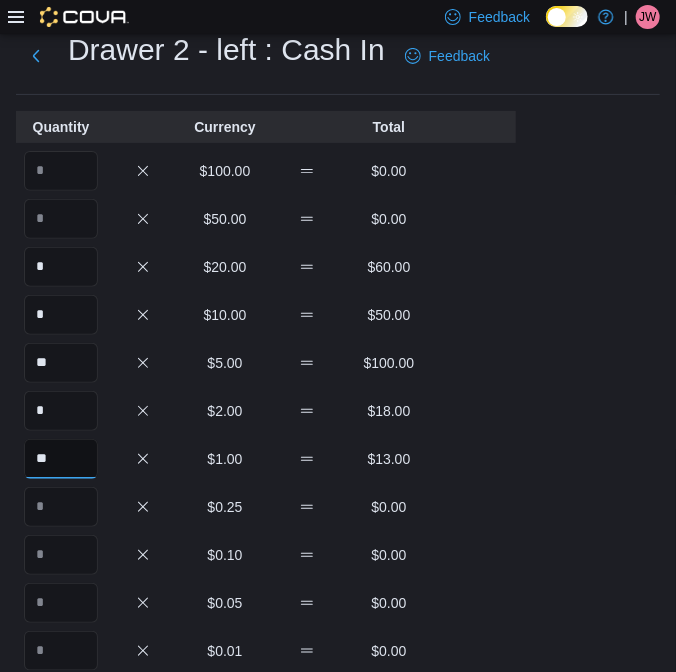type on "**" 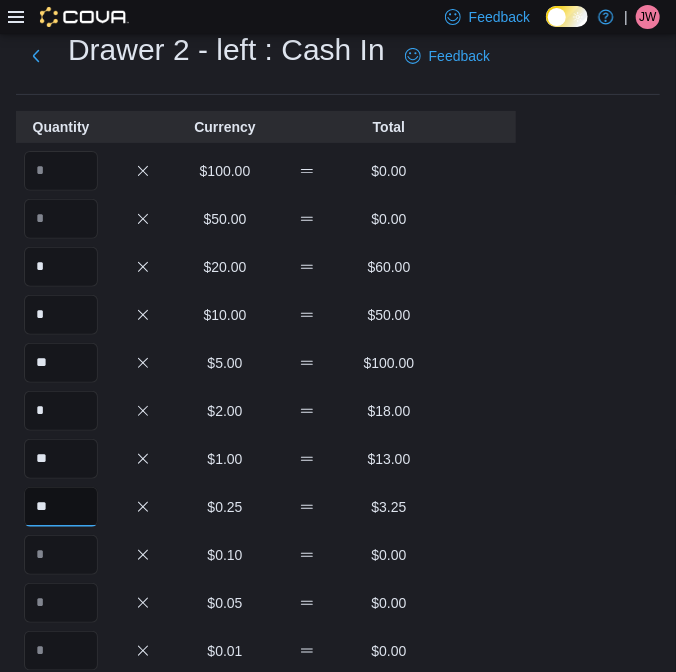 type on "**" 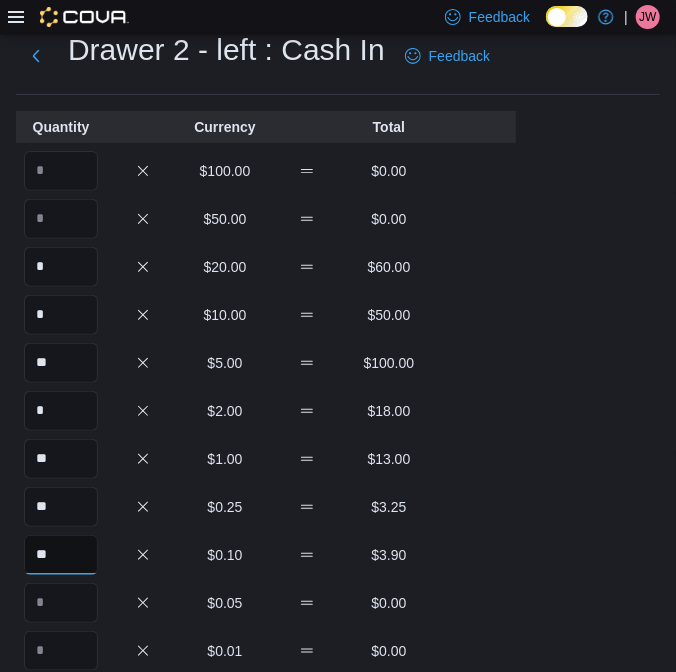 type on "**" 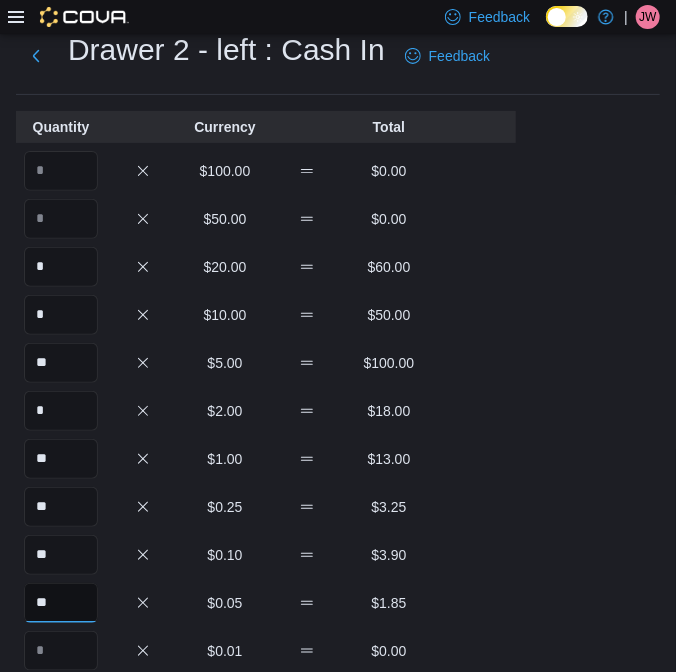 type on "**" 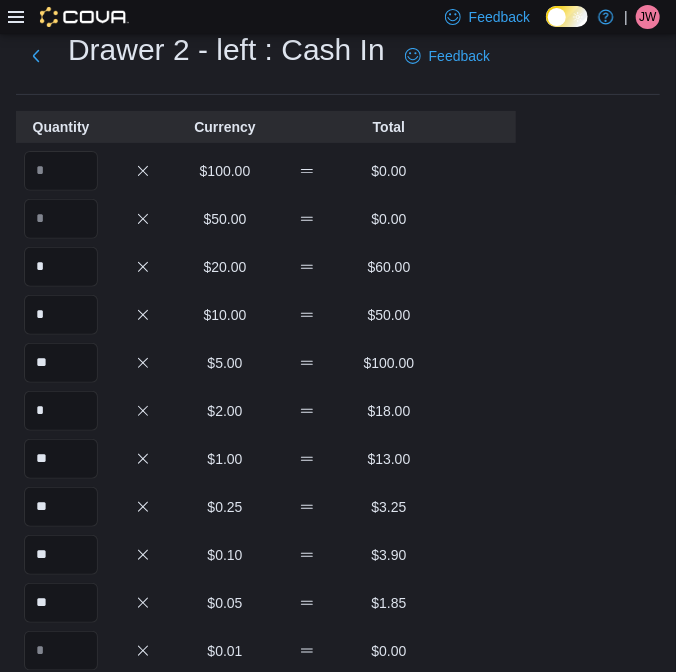 scroll, scrollTop: 409, scrollLeft: 0, axis: vertical 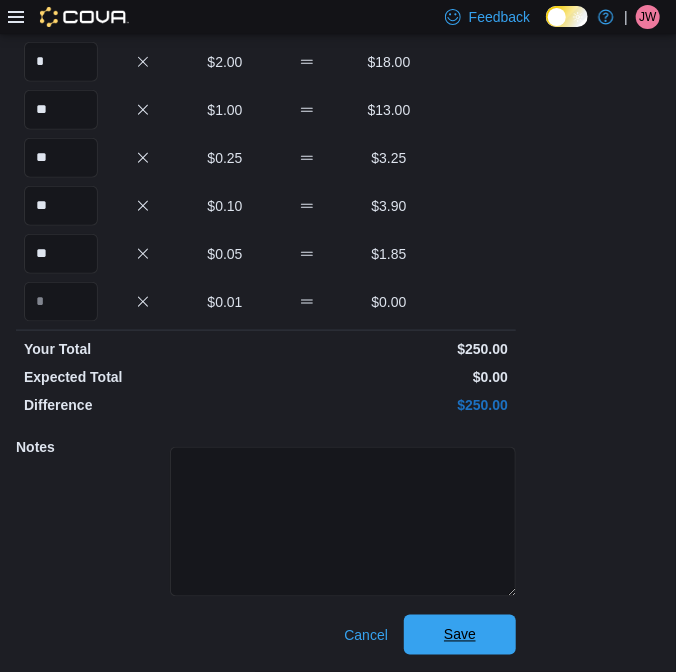 click on "Save" at bounding box center (460, 635) 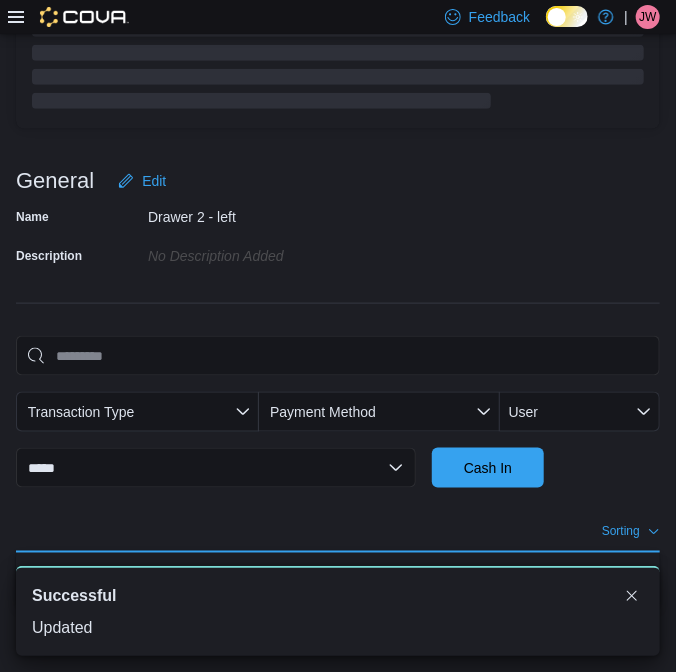 scroll, scrollTop: 405, scrollLeft: 0, axis: vertical 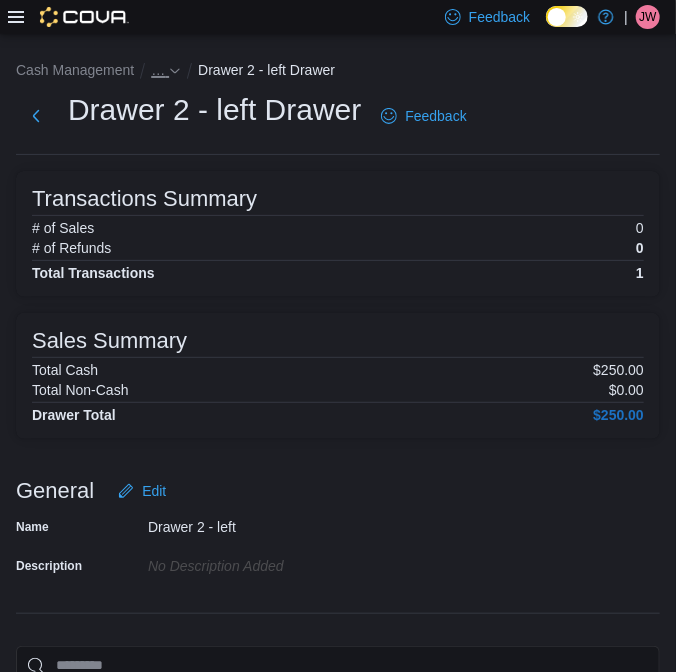 click on "…" at bounding box center [158, 70] 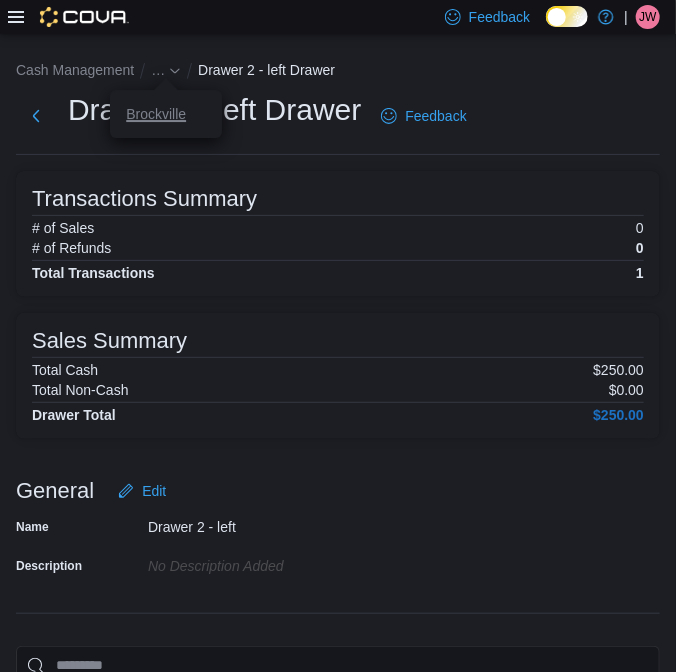 click on "Brockville" at bounding box center (156, 114) 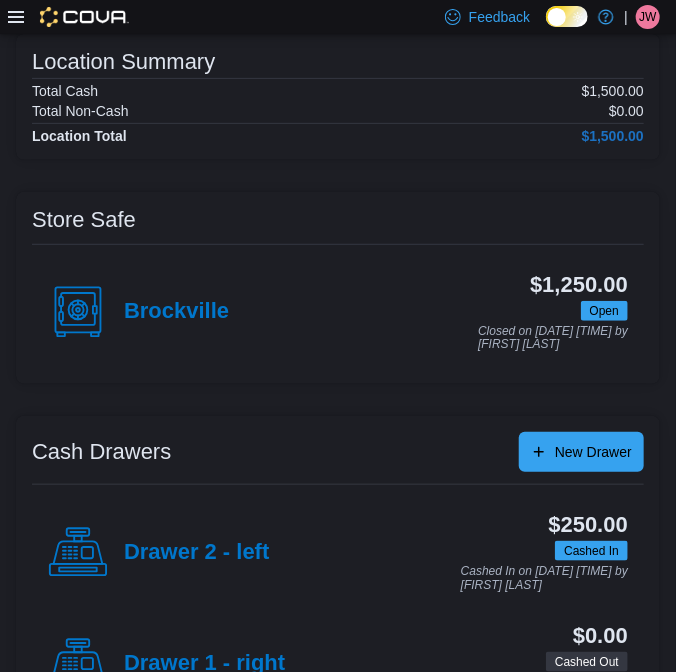scroll, scrollTop: 242, scrollLeft: 0, axis: vertical 